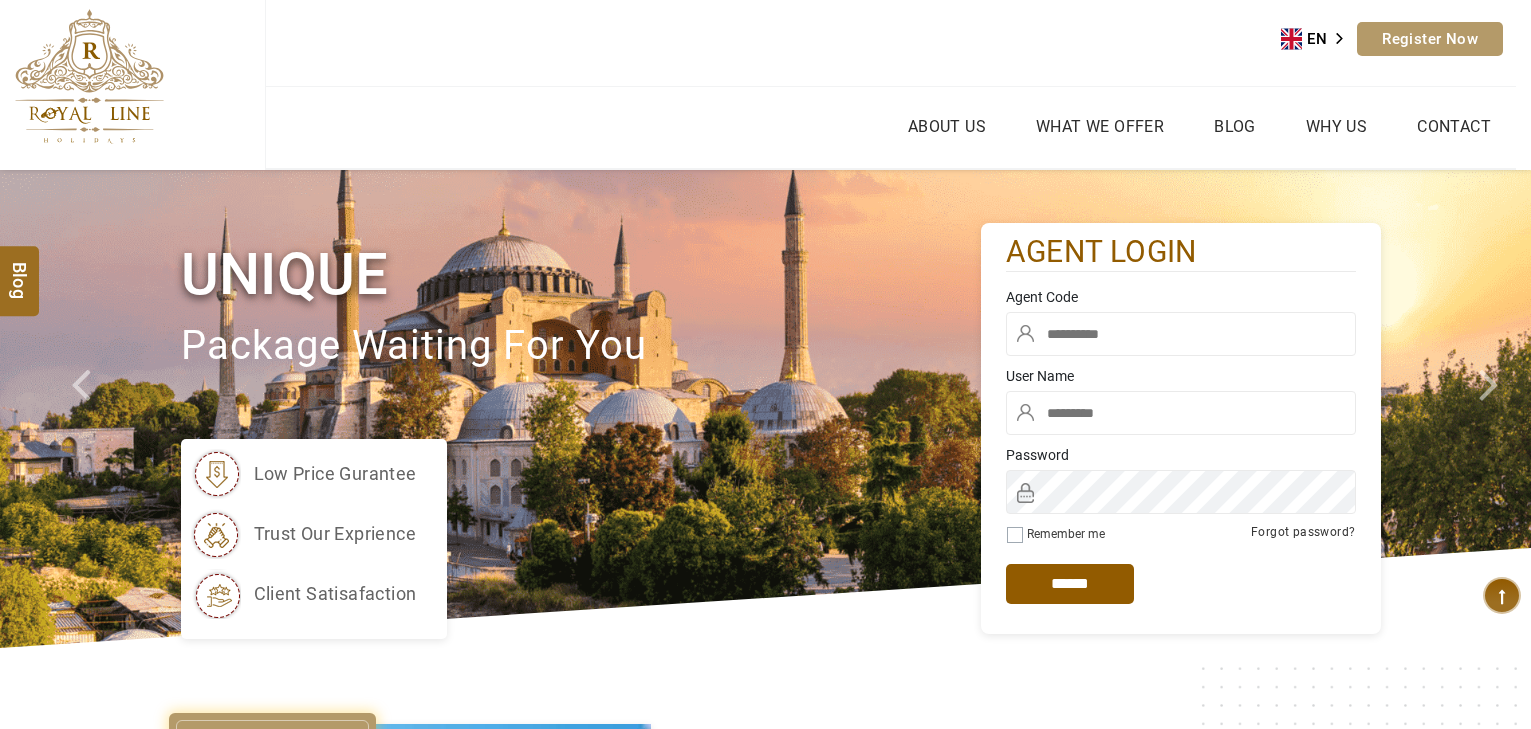 scroll, scrollTop: 0, scrollLeft: 0, axis: both 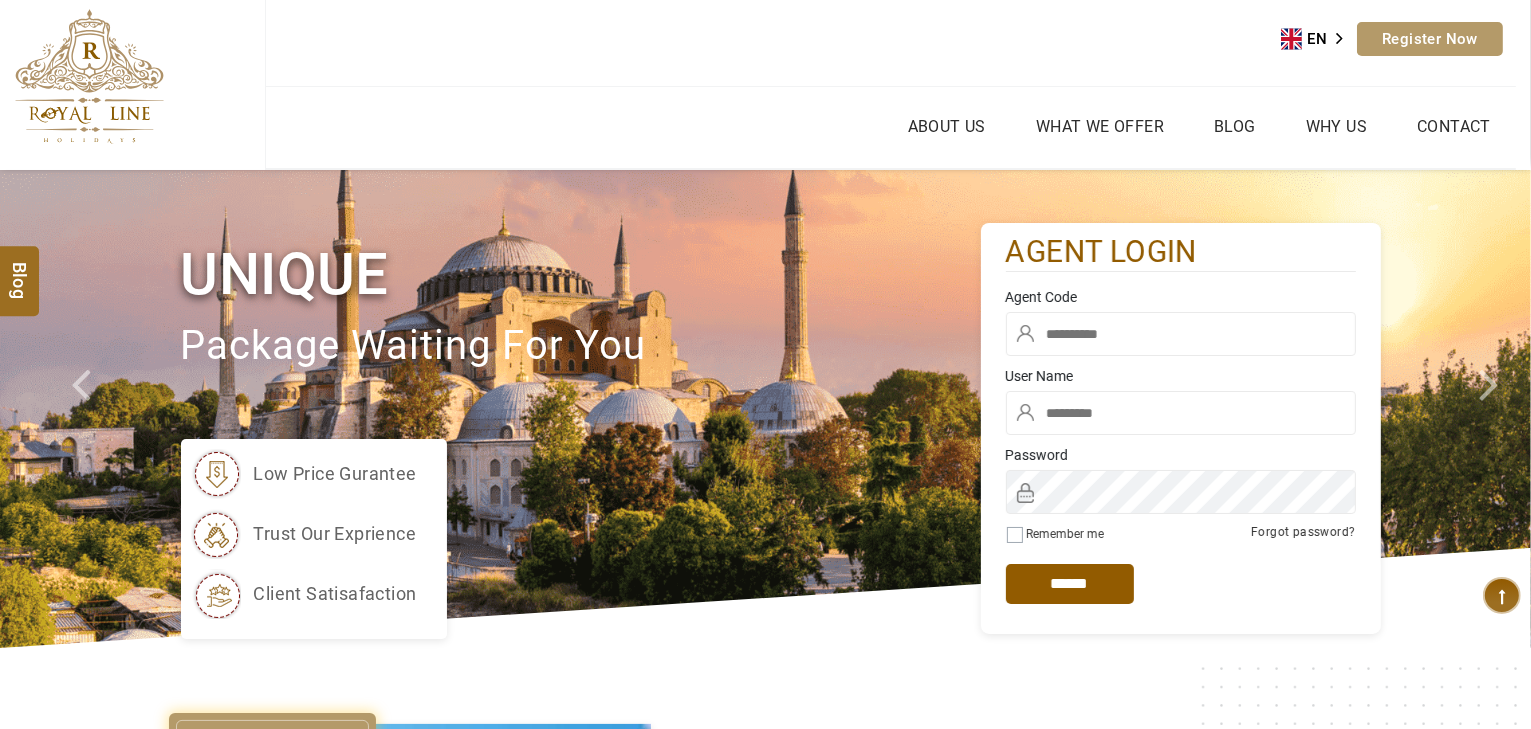 type on "*****" 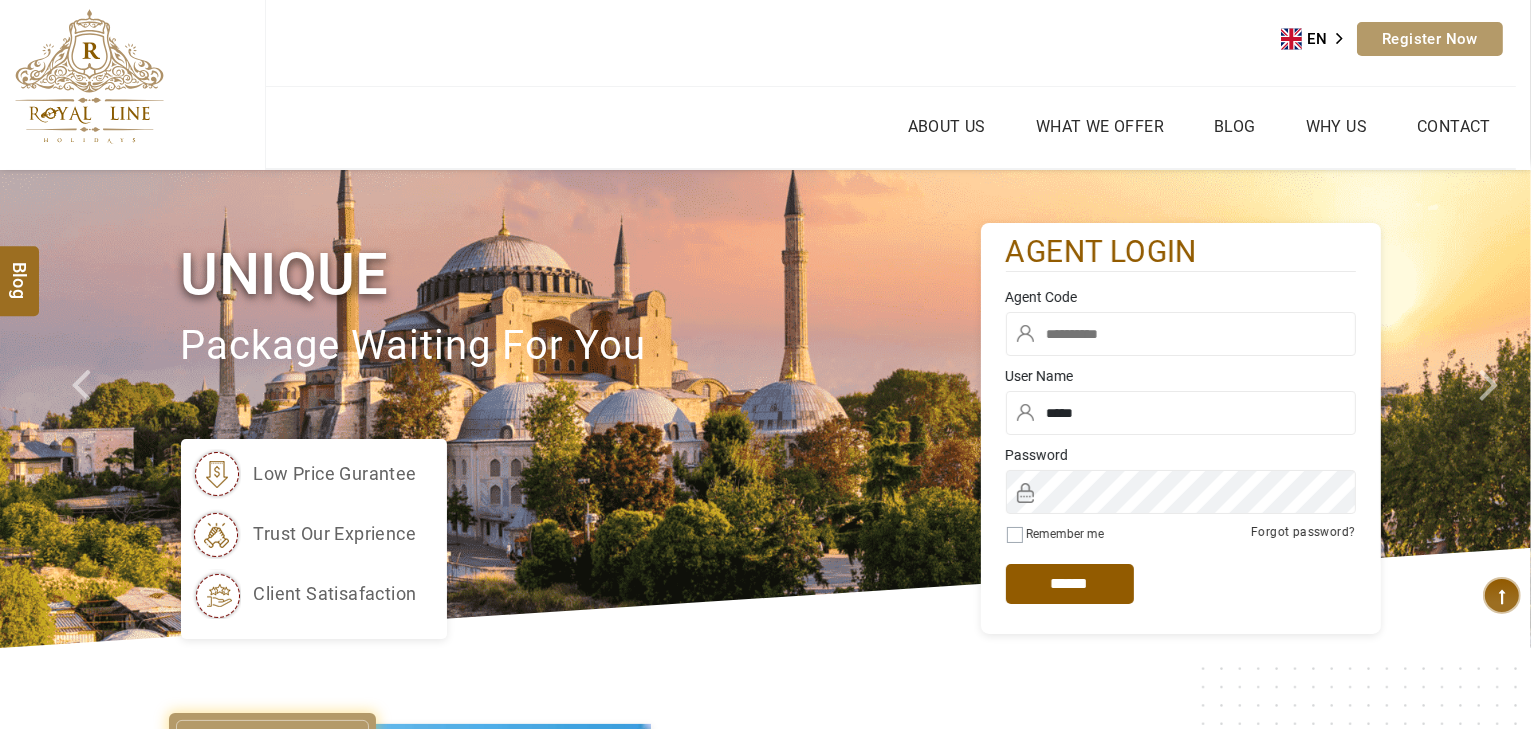 click at bounding box center [1181, 334] 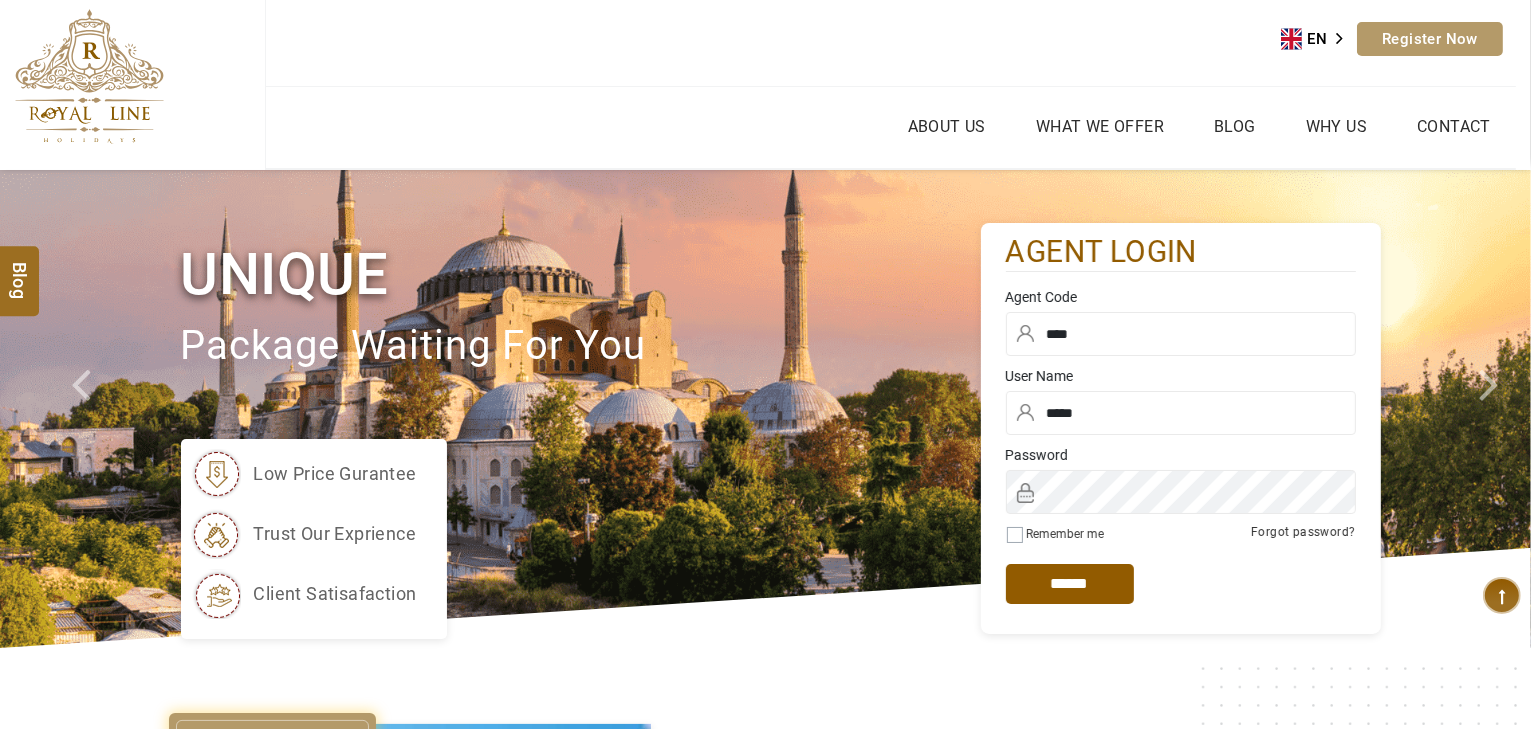 type on "****" 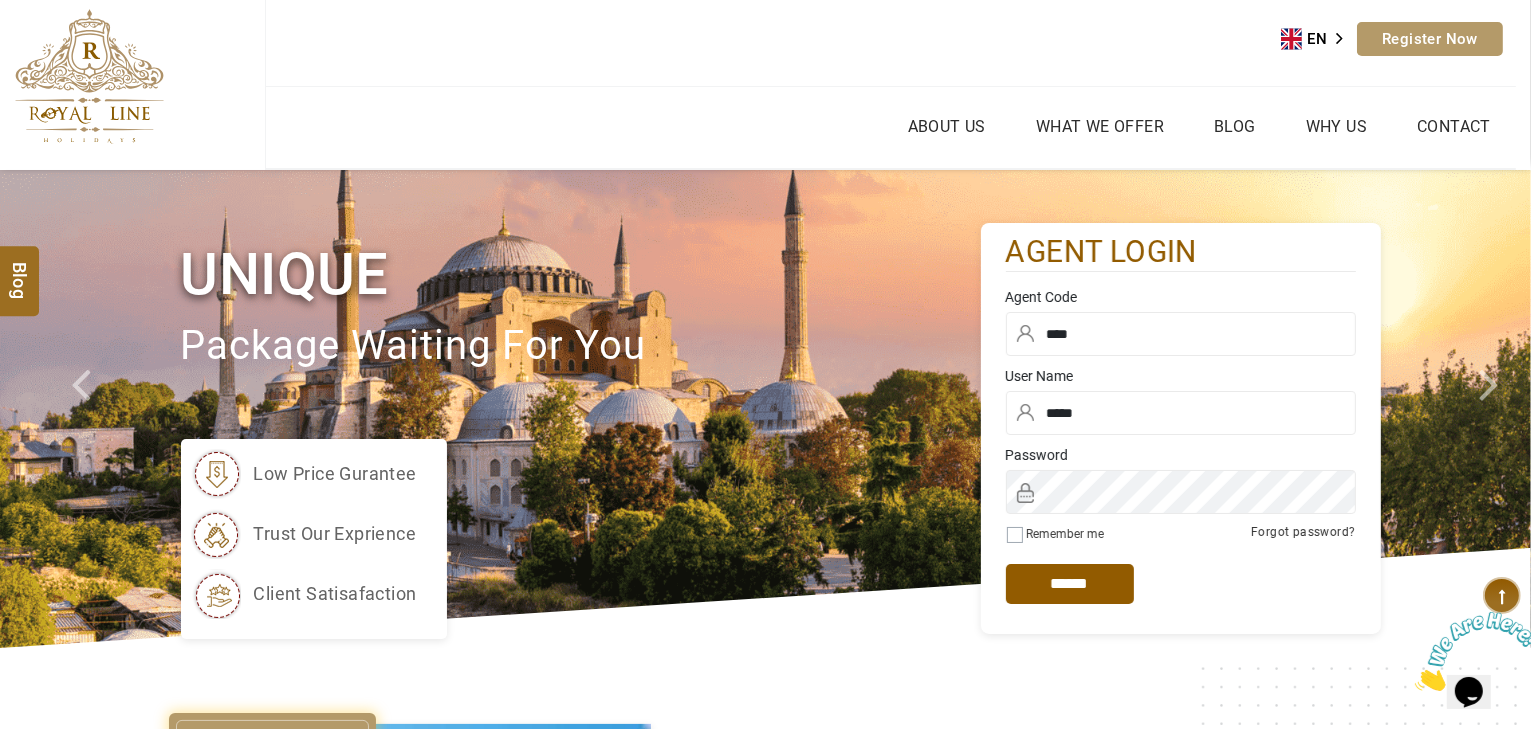 scroll, scrollTop: 0, scrollLeft: 0, axis: both 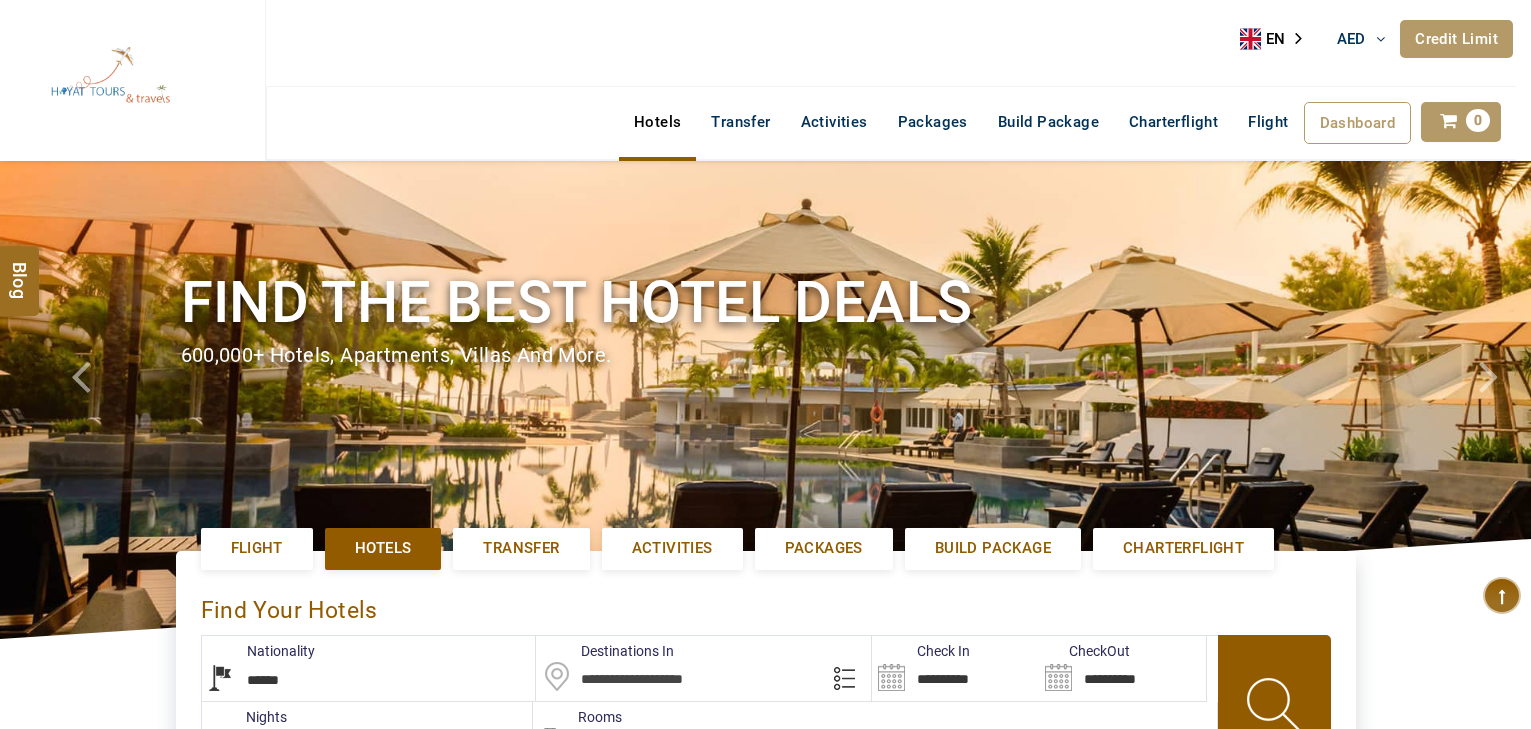 select on "******" 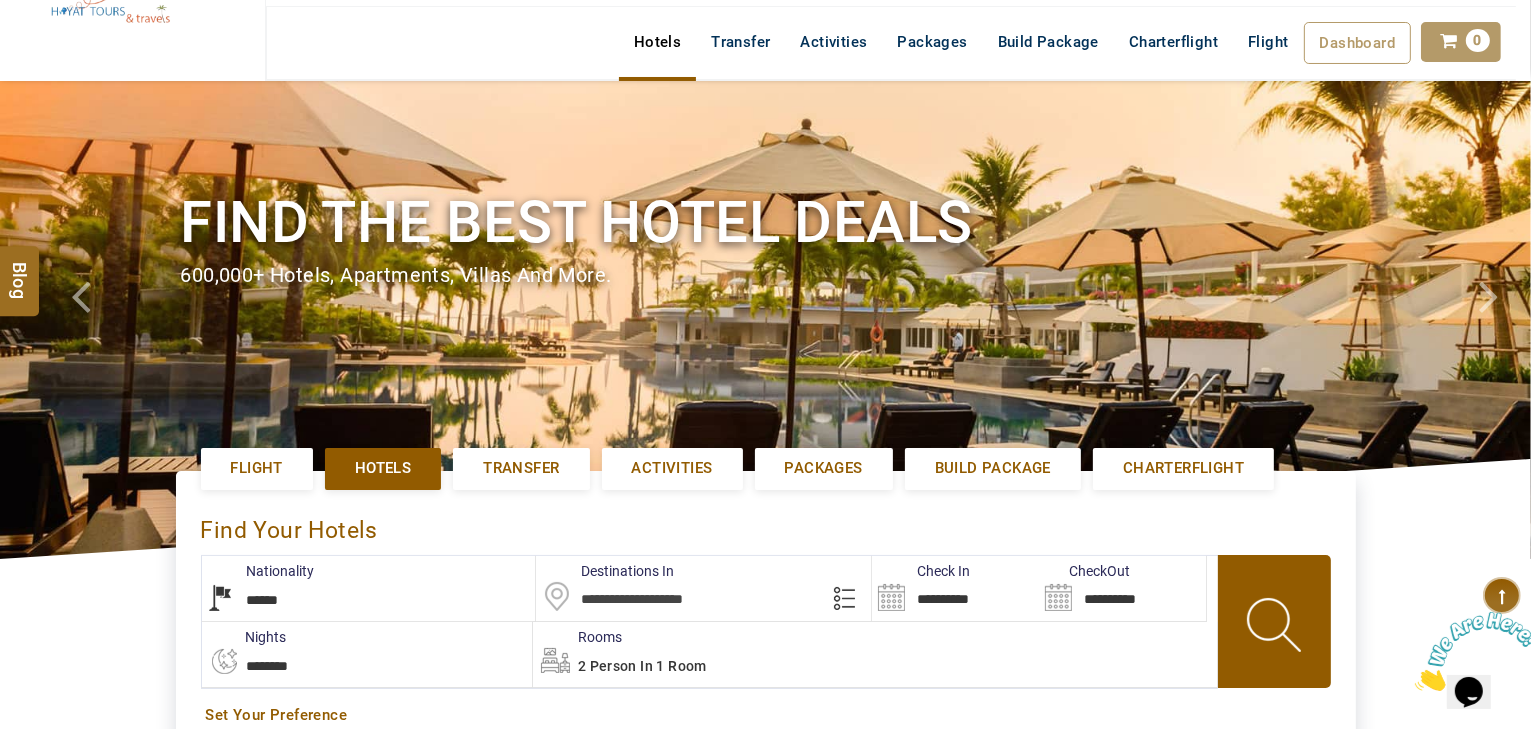 scroll, scrollTop: 0, scrollLeft: 0, axis: both 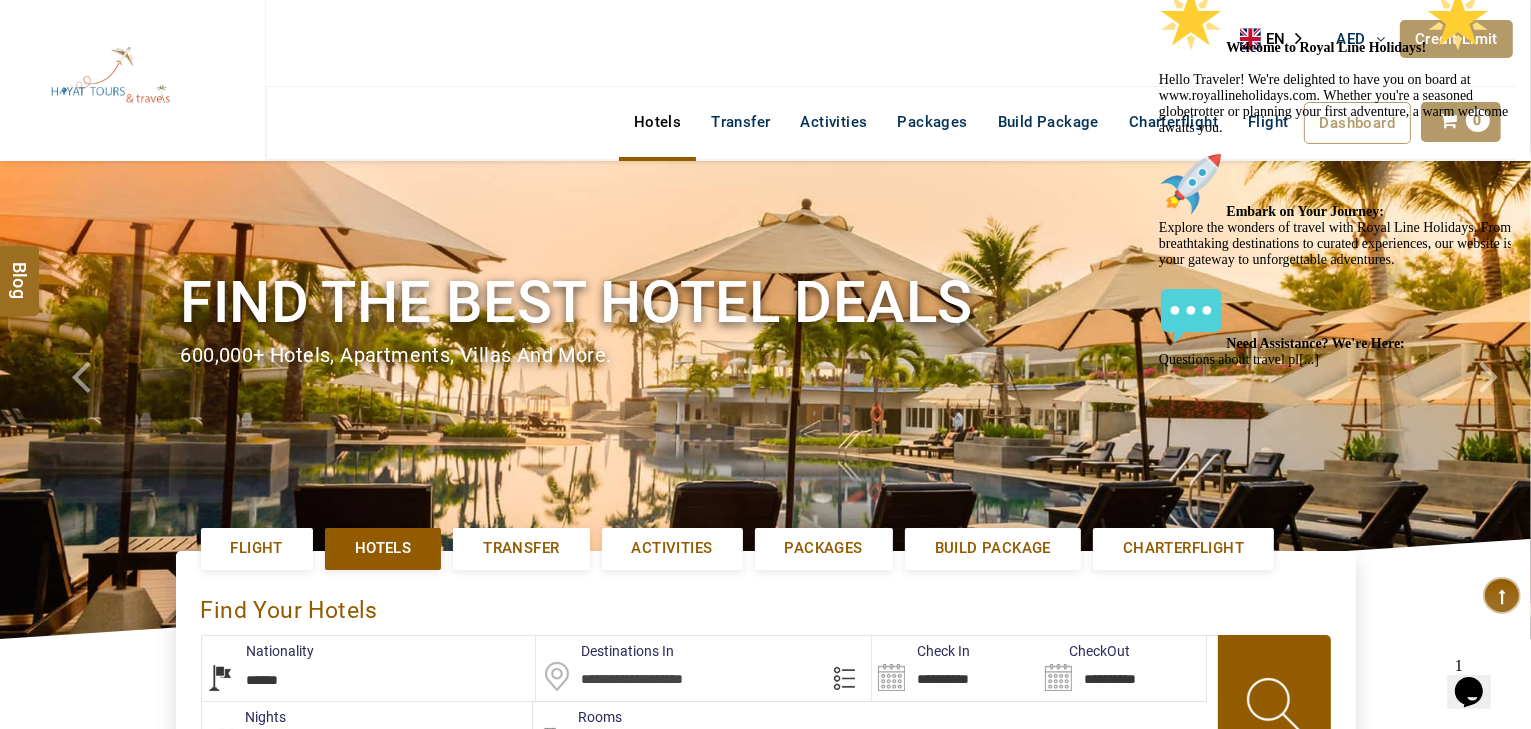 click at bounding box center (1158, -12) 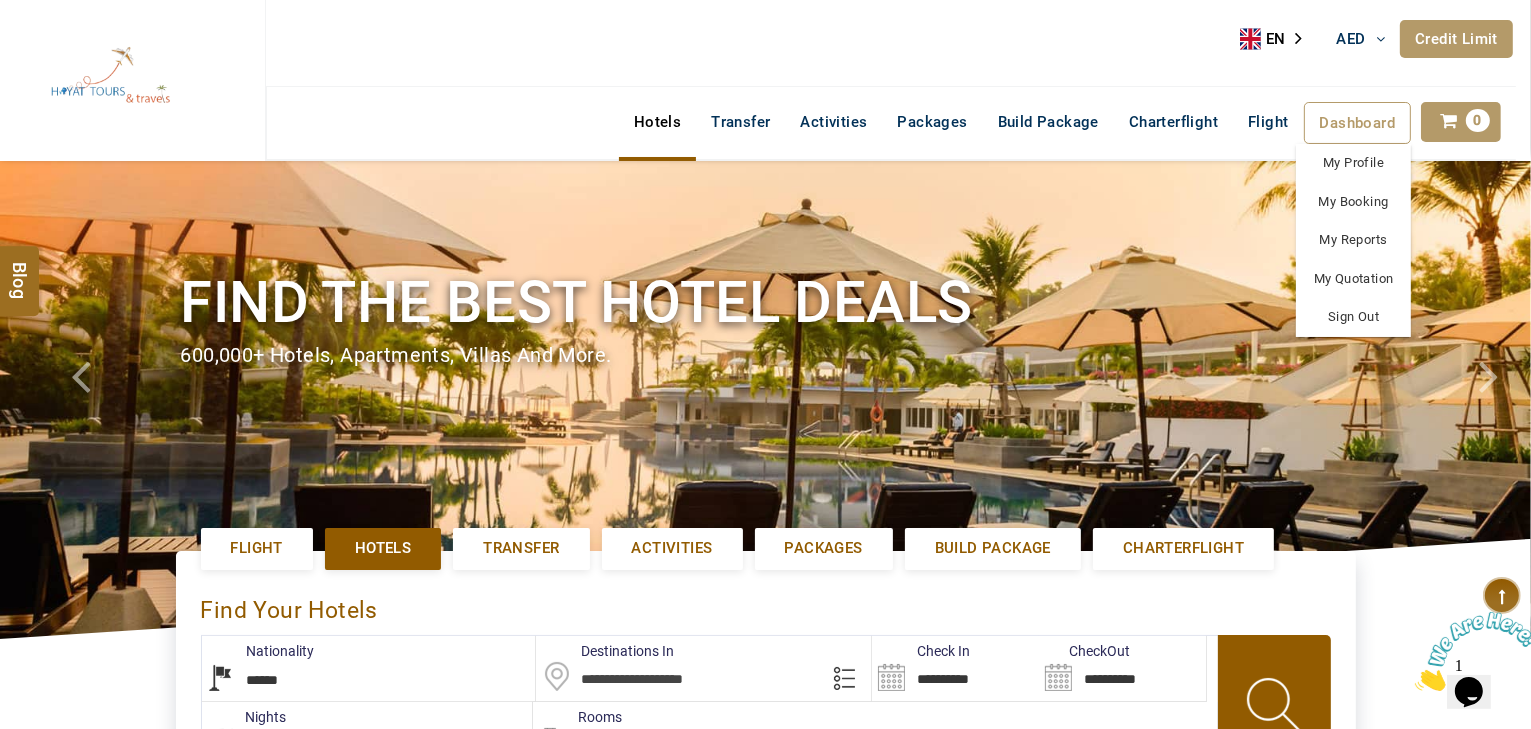 click on "Dashboard" at bounding box center (1358, 123) 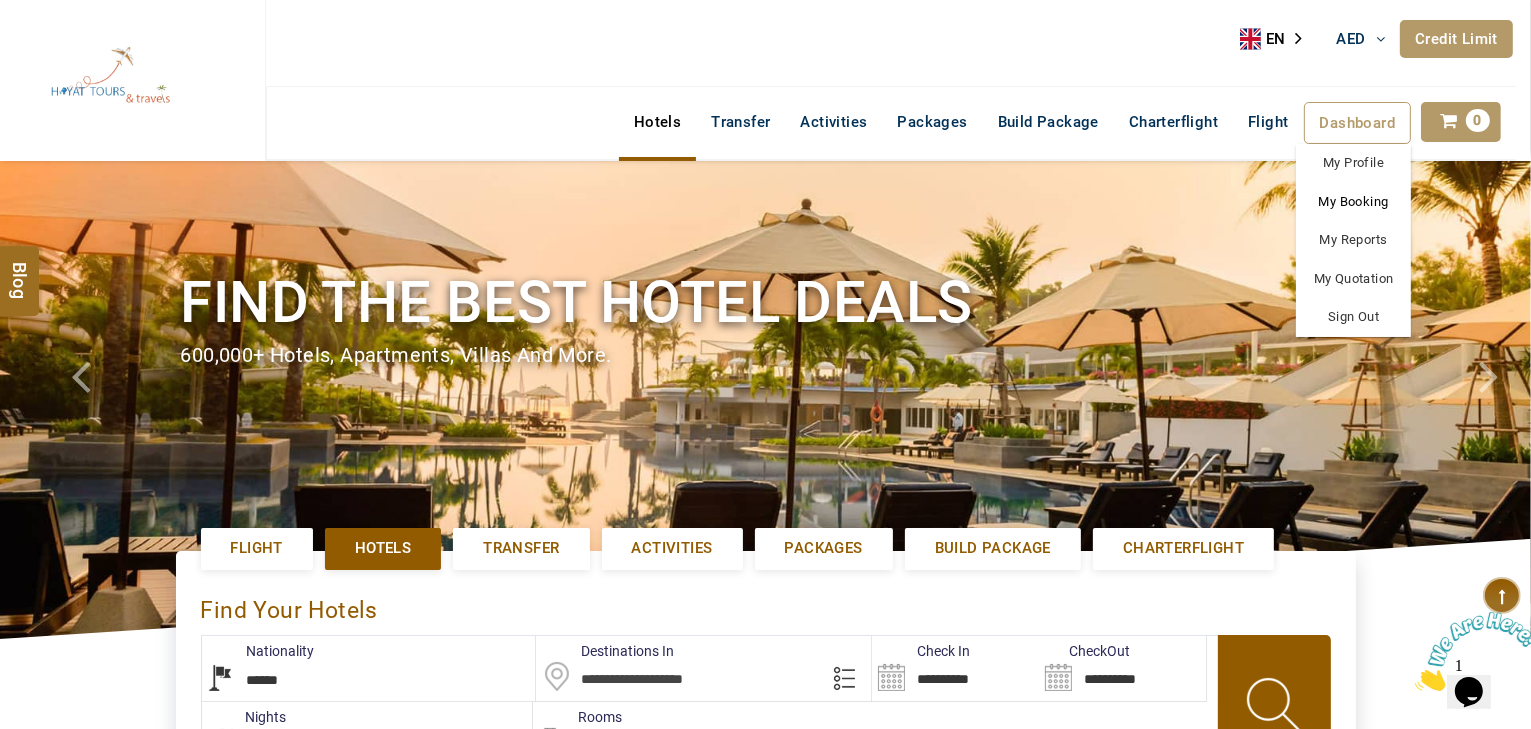 click on "My Booking" at bounding box center (1353, 202) 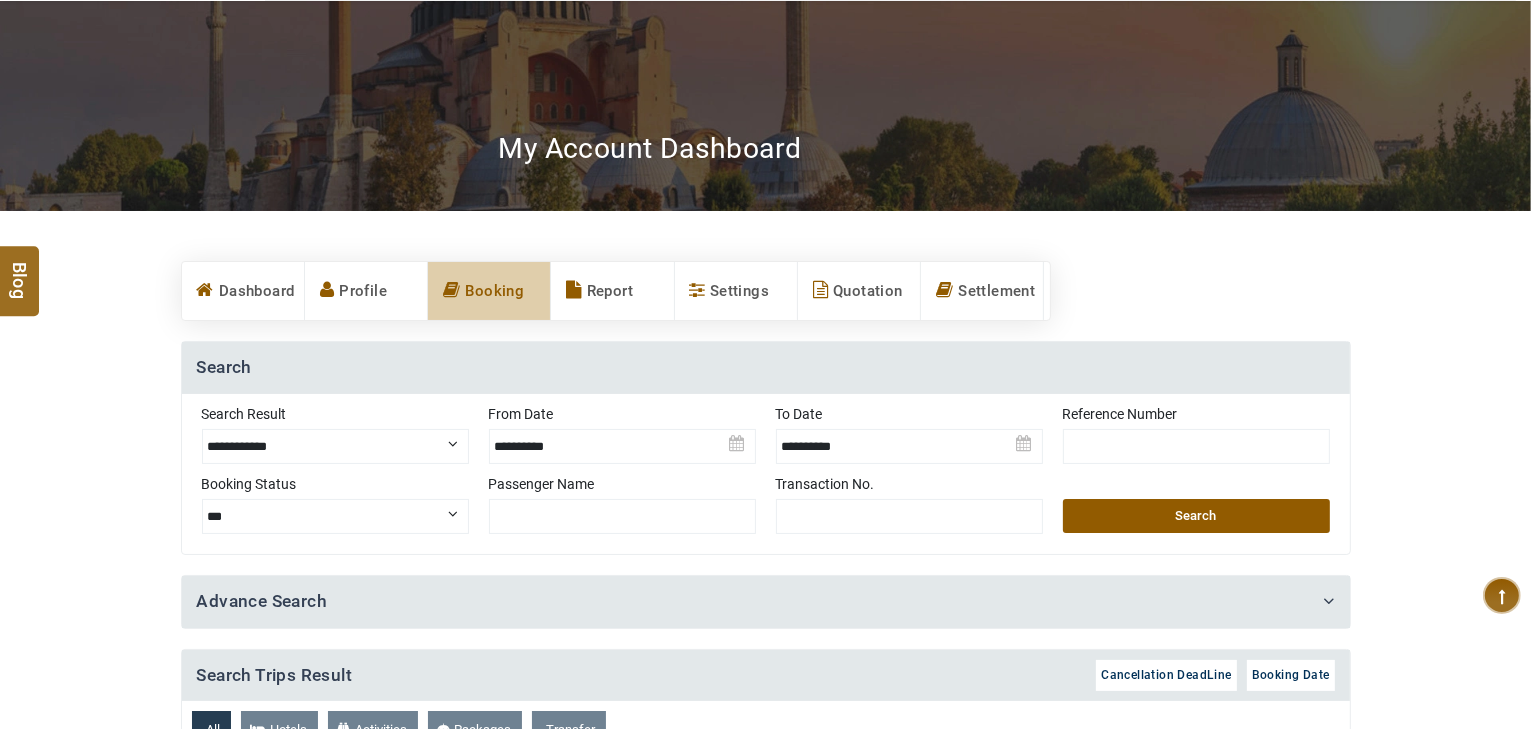 scroll, scrollTop: 160, scrollLeft: 0, axis: vertical 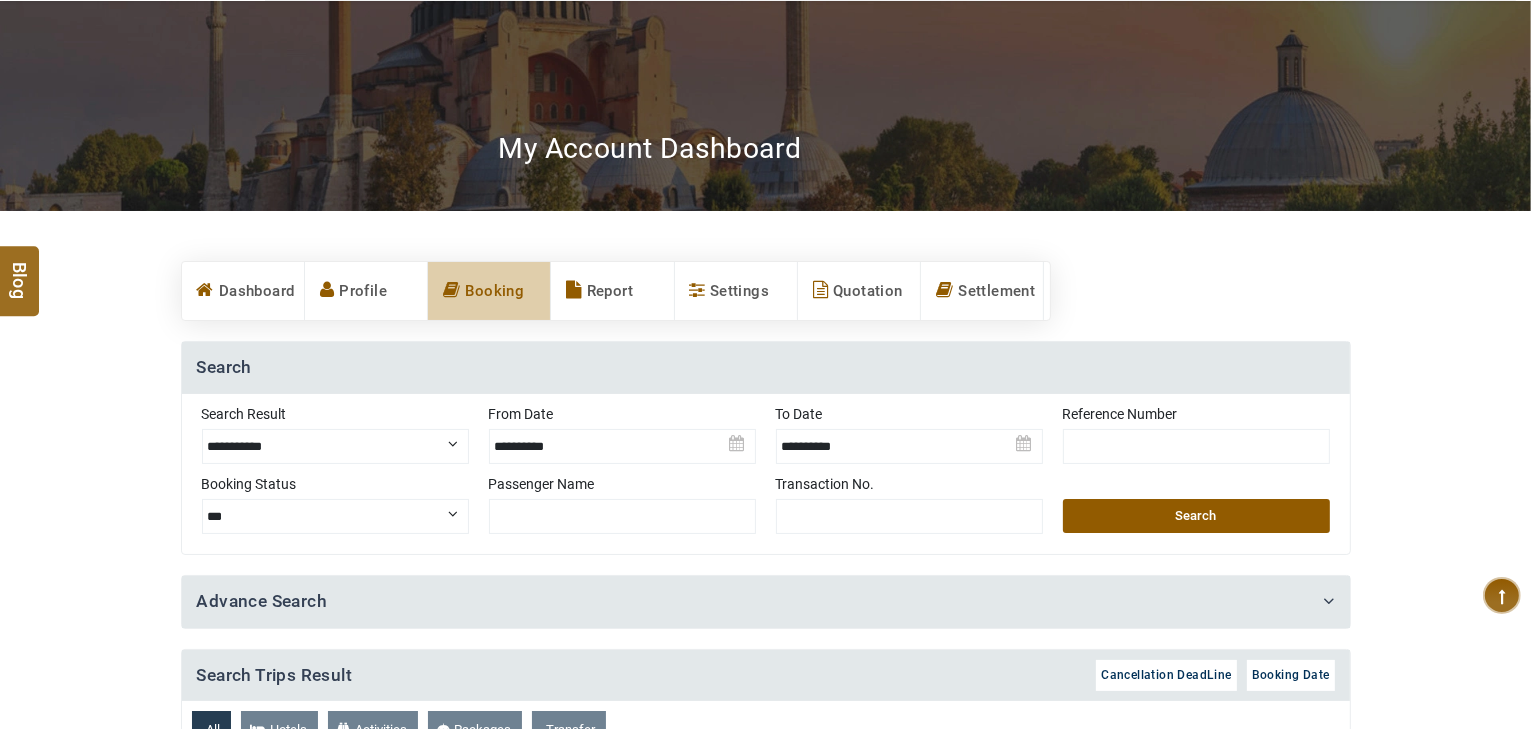 click on "**********" at bounding box center [335, 446] 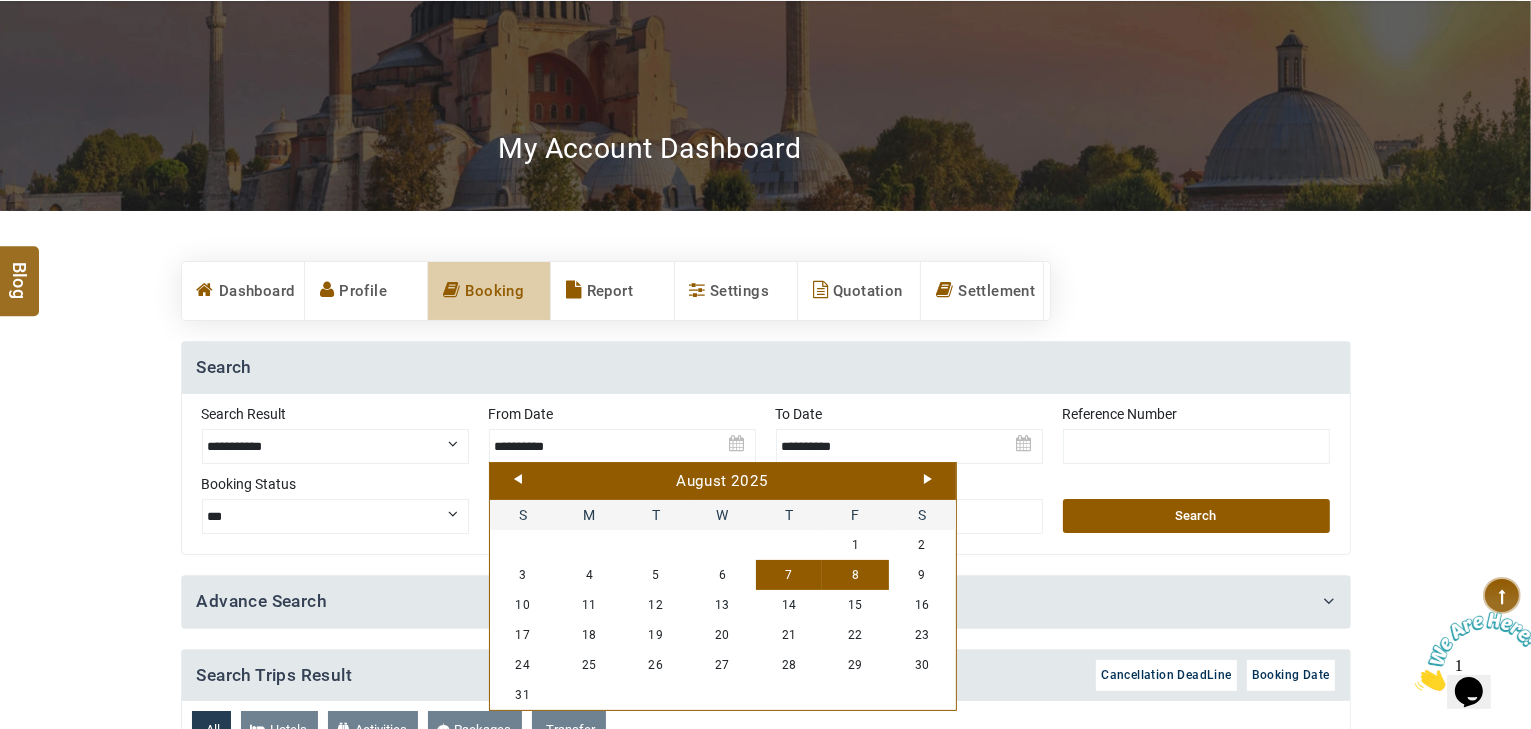 scroll, scrollTop: 0, scrollLeft: 0, axis: both 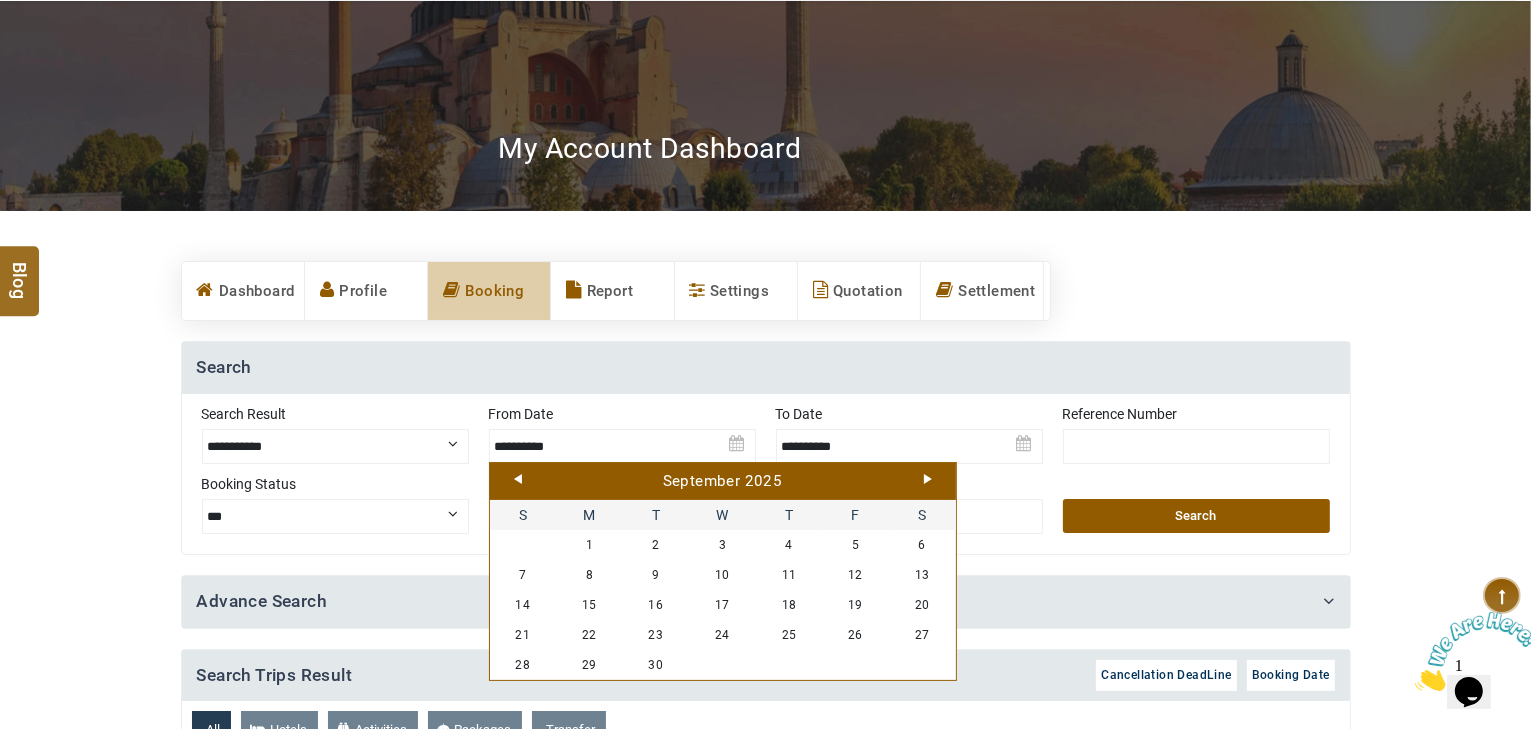 click on "[MONTH]   [YEAR]" at bounding box center (723, 482) 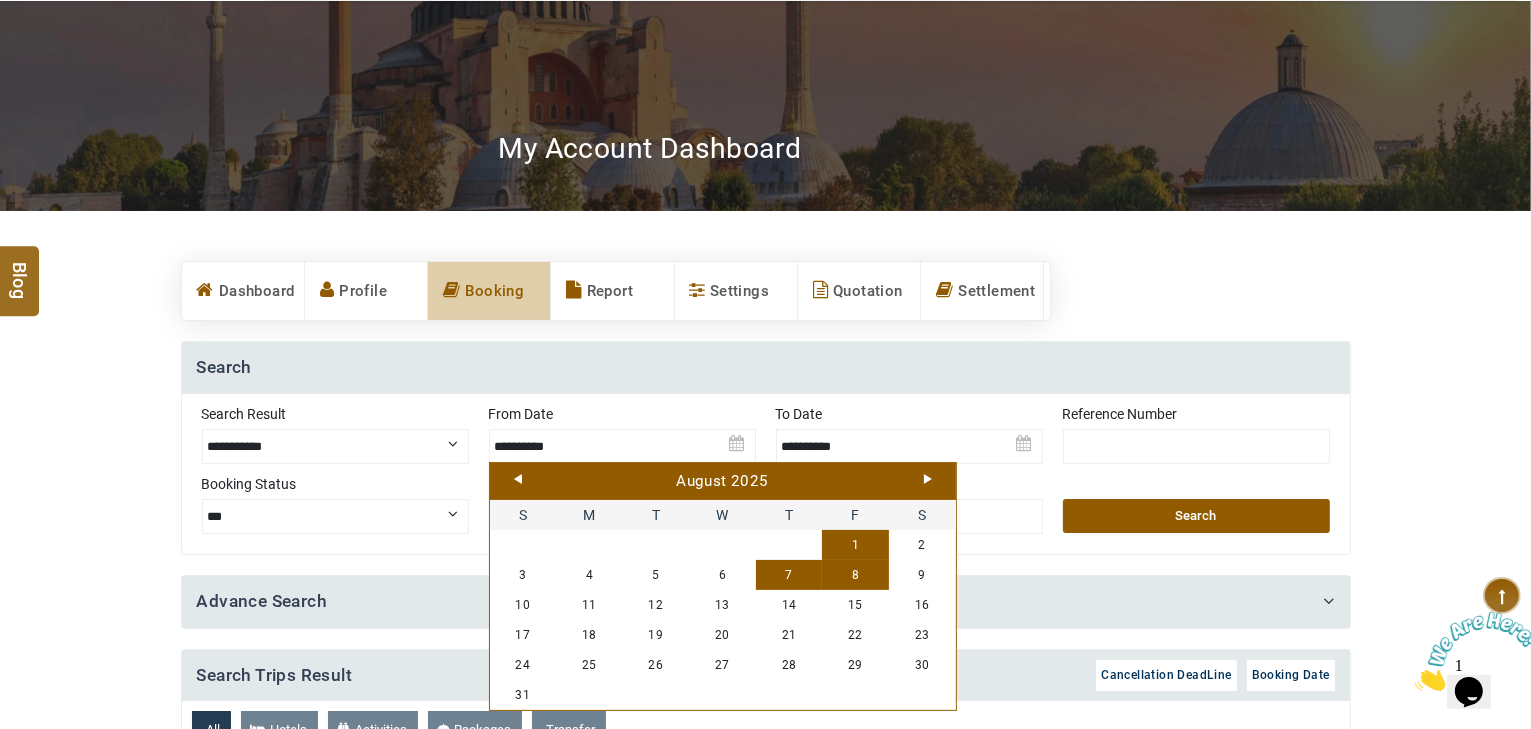 click on "1" at bounding box center (855, 545) 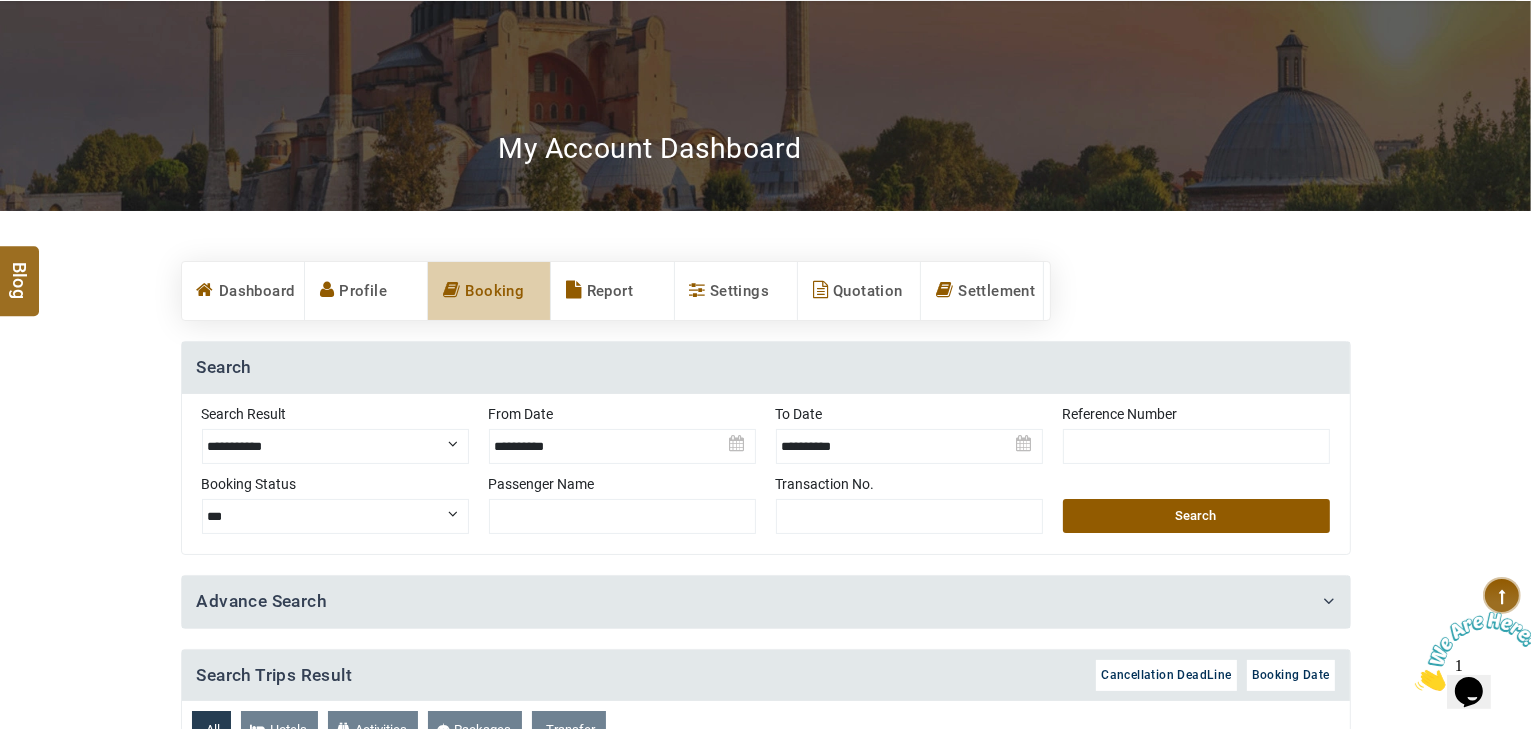 click on "Search" at bounding box center [1196, 516] 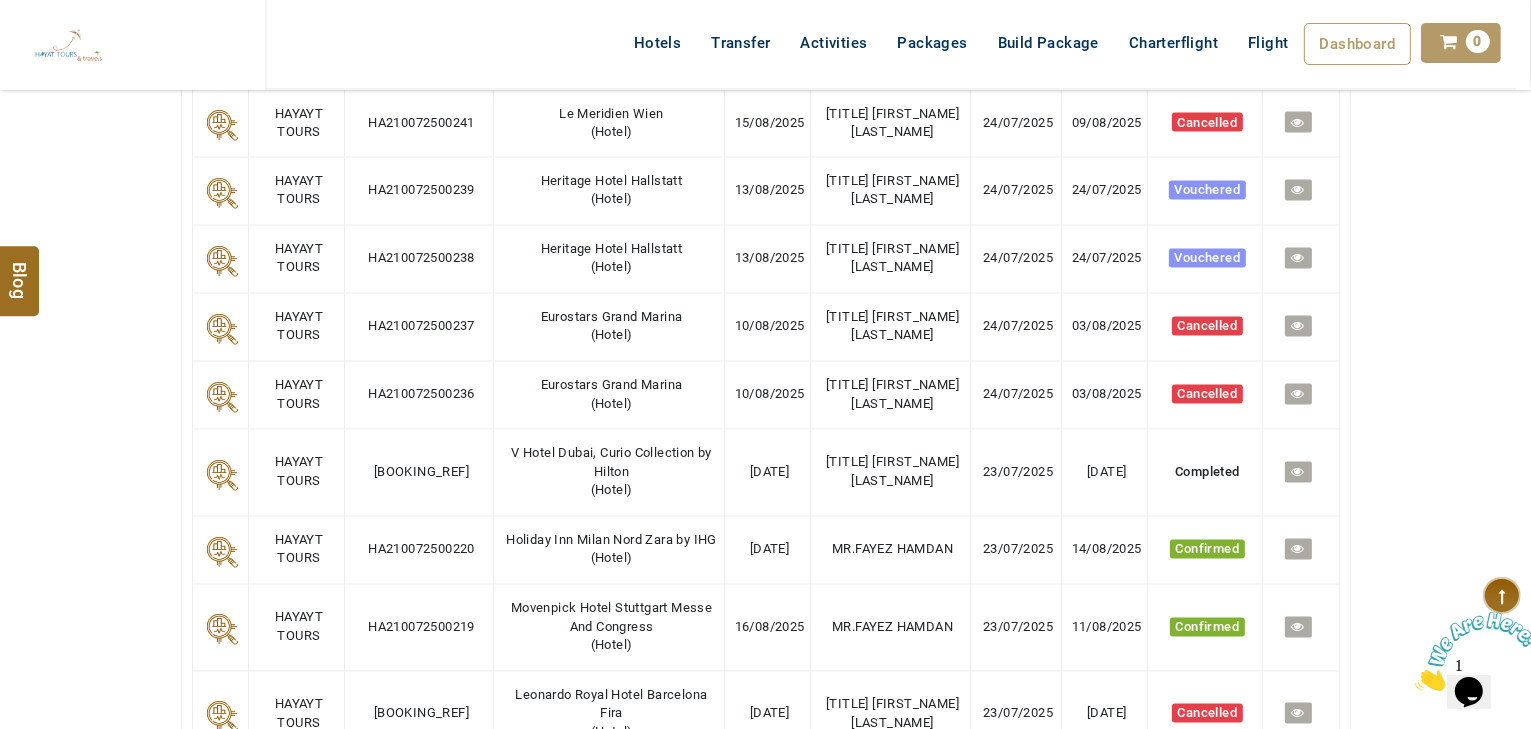 scroll, scrollTop: 3600, scrollLeft: 0, axis: vertical 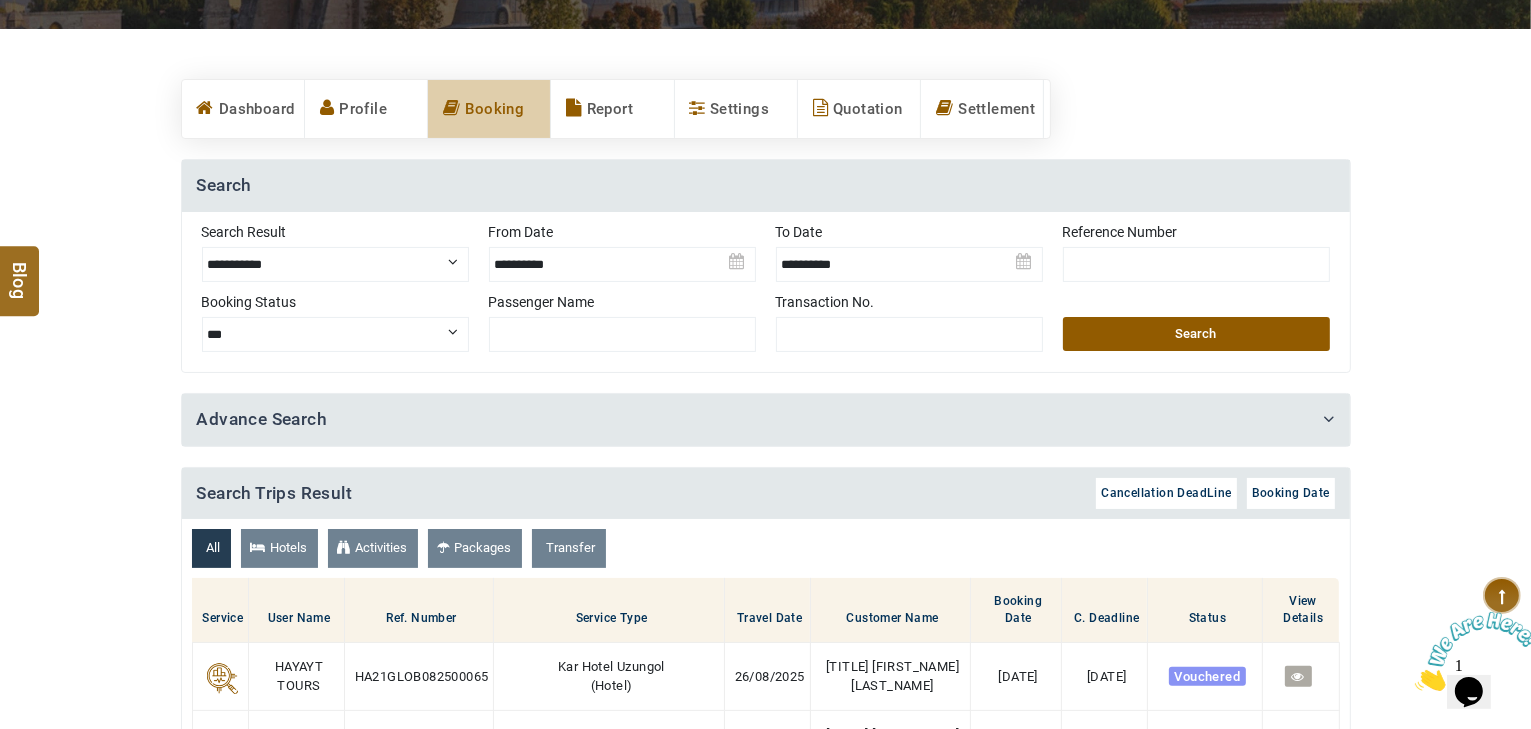 click on "Hotels" at bounding box center [279, 548] 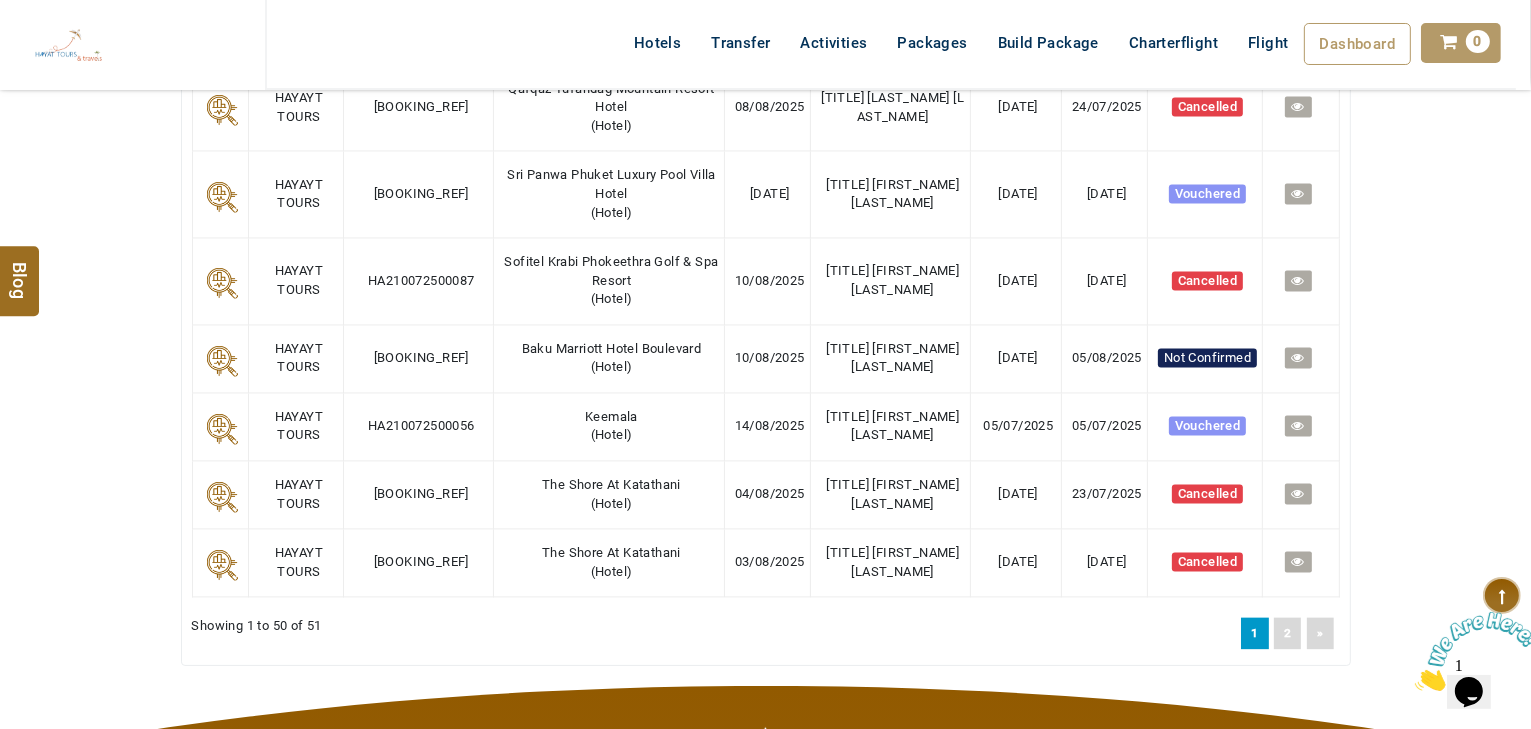 scroll, scrollTop: 4102, scrollLeft: 0, axis: vertical 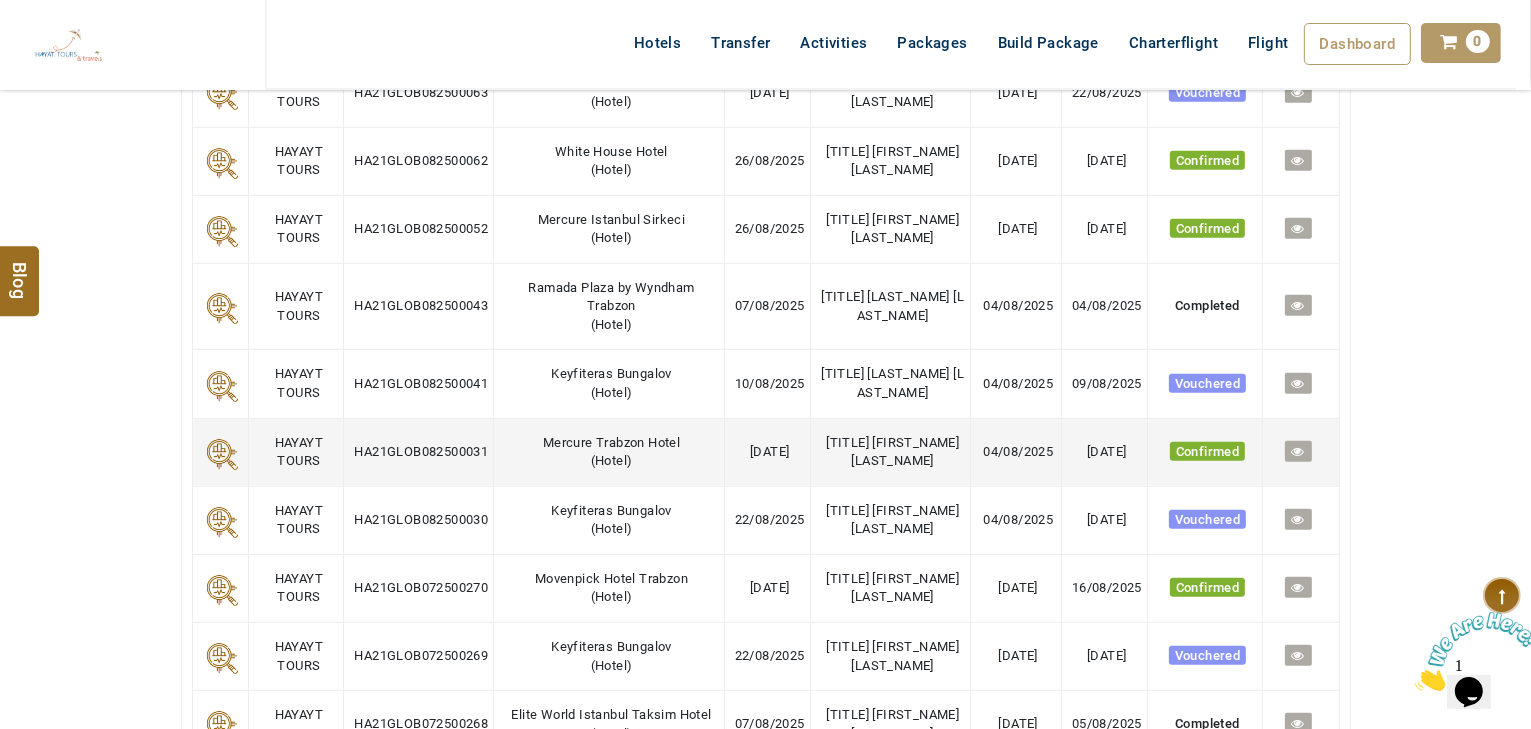 click on "Mercure Trabzon Hotel" at bounding box center [611, 442] 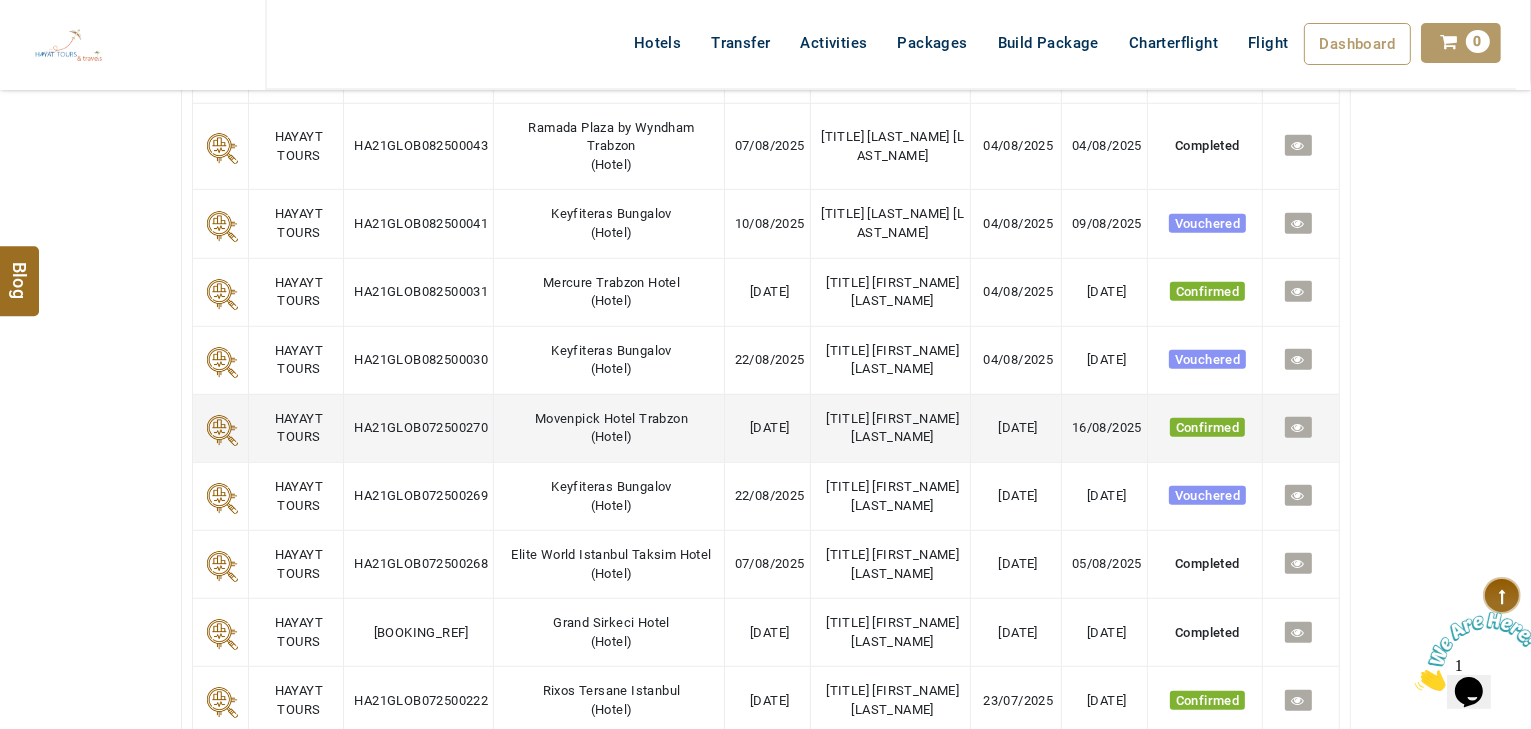 click on "Movenpick Hotel Trabzon (  Hotel )" at bounding box center (609, 428) 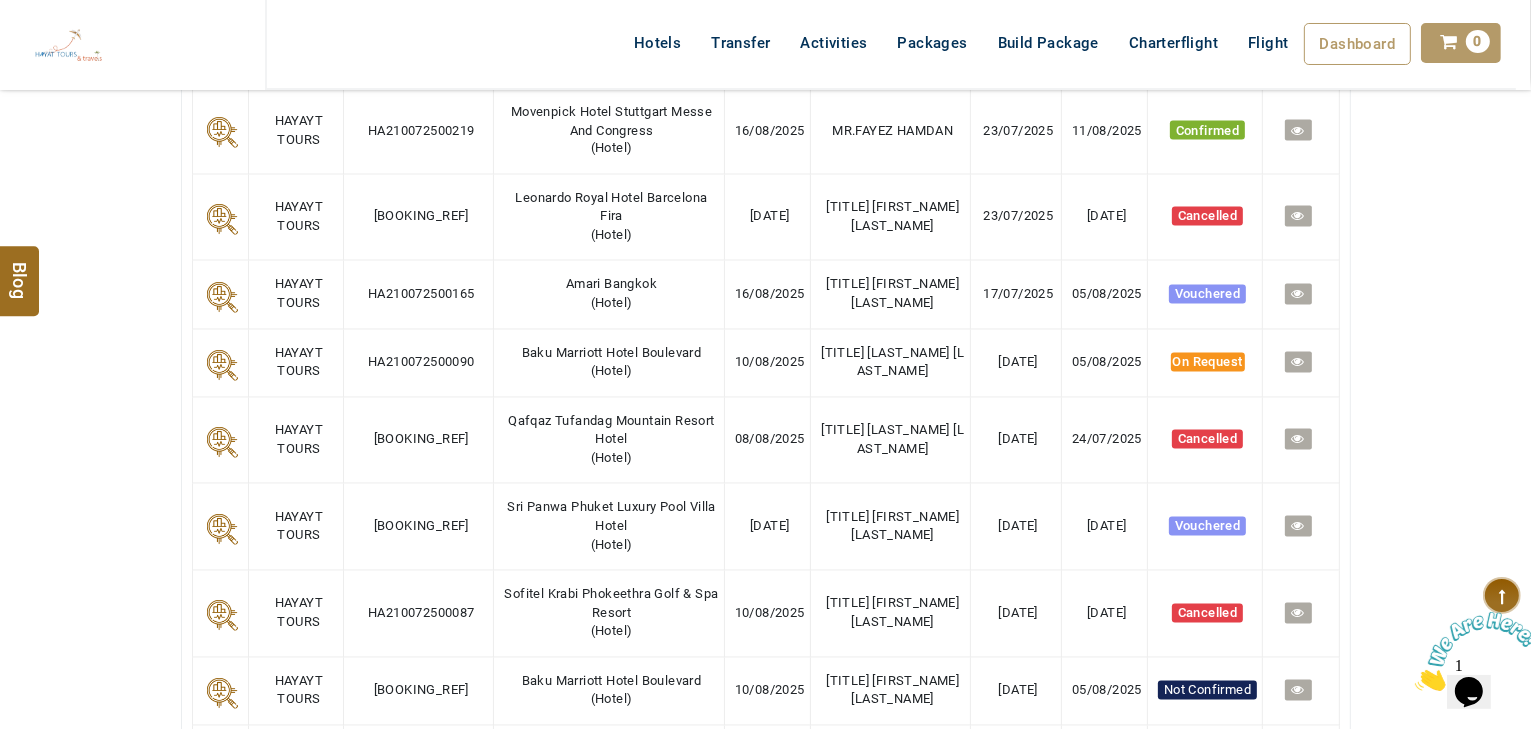 scroll, scrollTop: 3794, scrollLeft: 0, axis: vertical 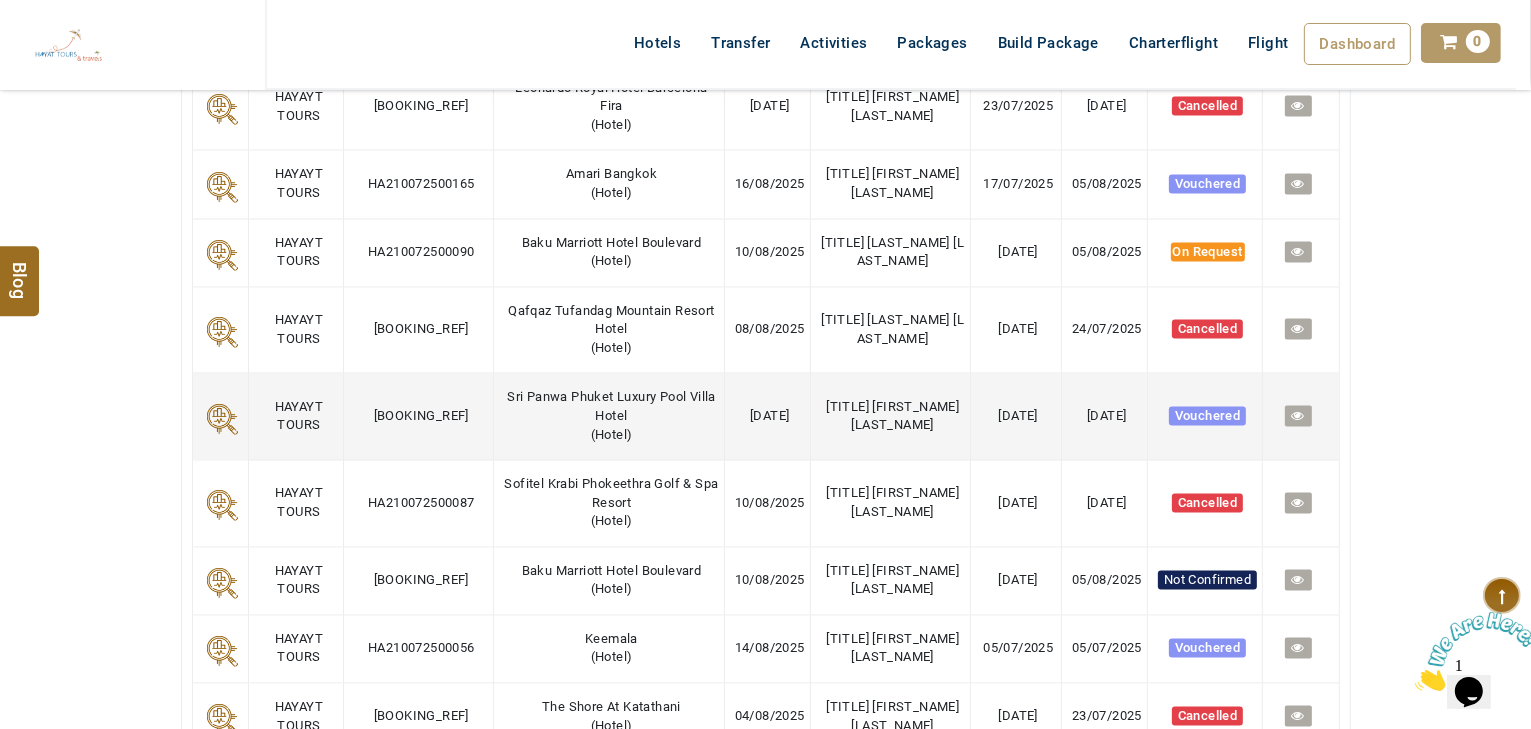 click at bounding box center [1298, 416] 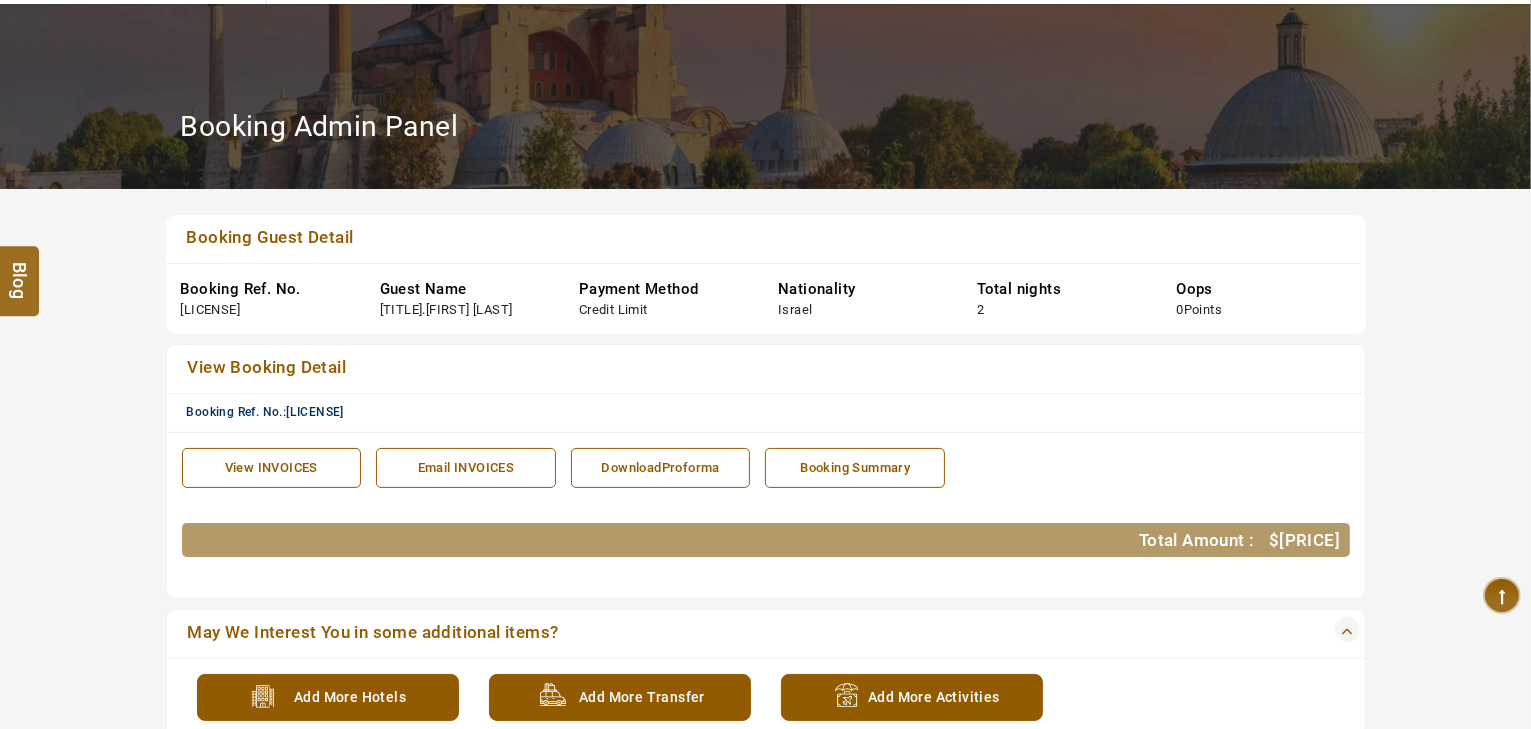 scroll, scrollTop: 480, scrollLeft: 0, axis: vertical 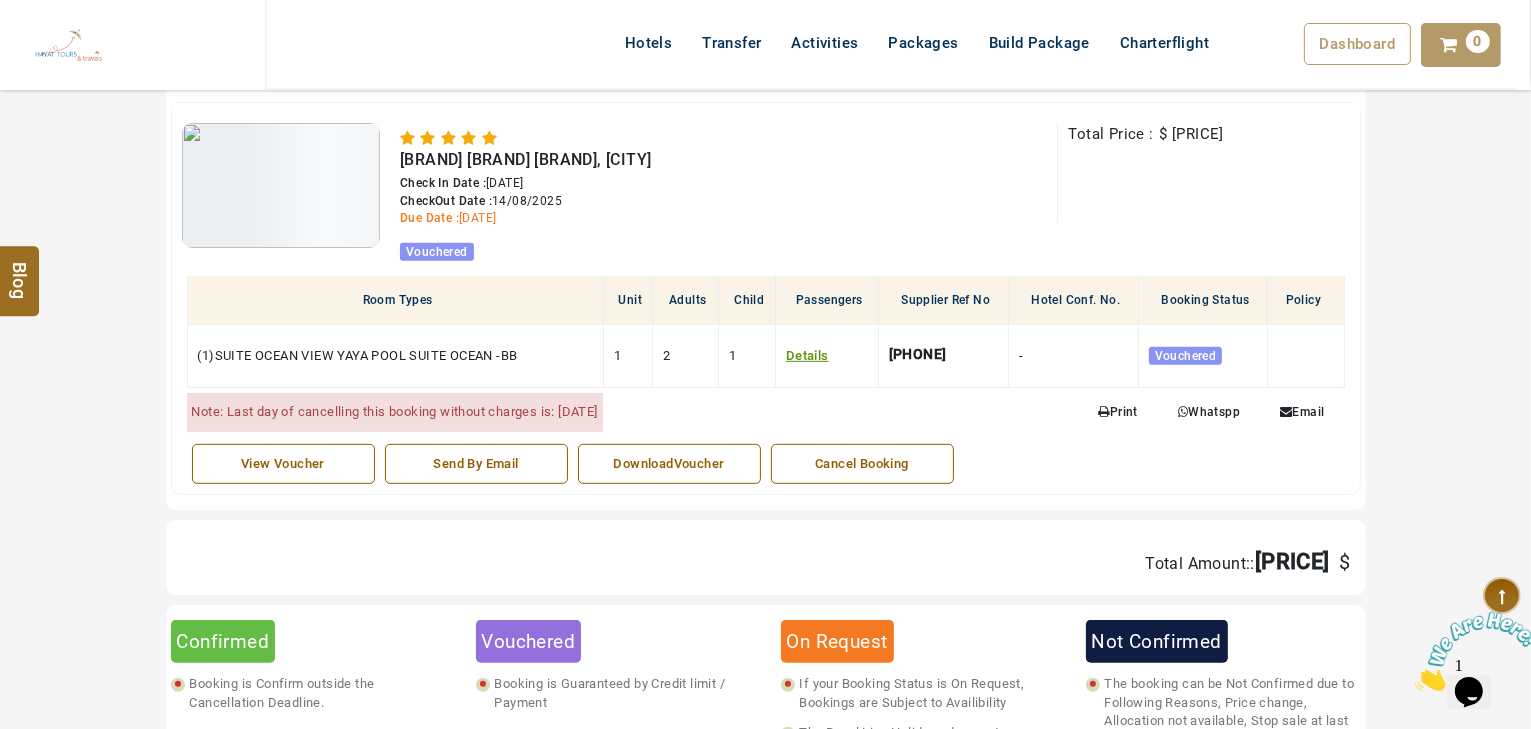 click on "DownloadVoucher" at bounding box center [669, 464] 